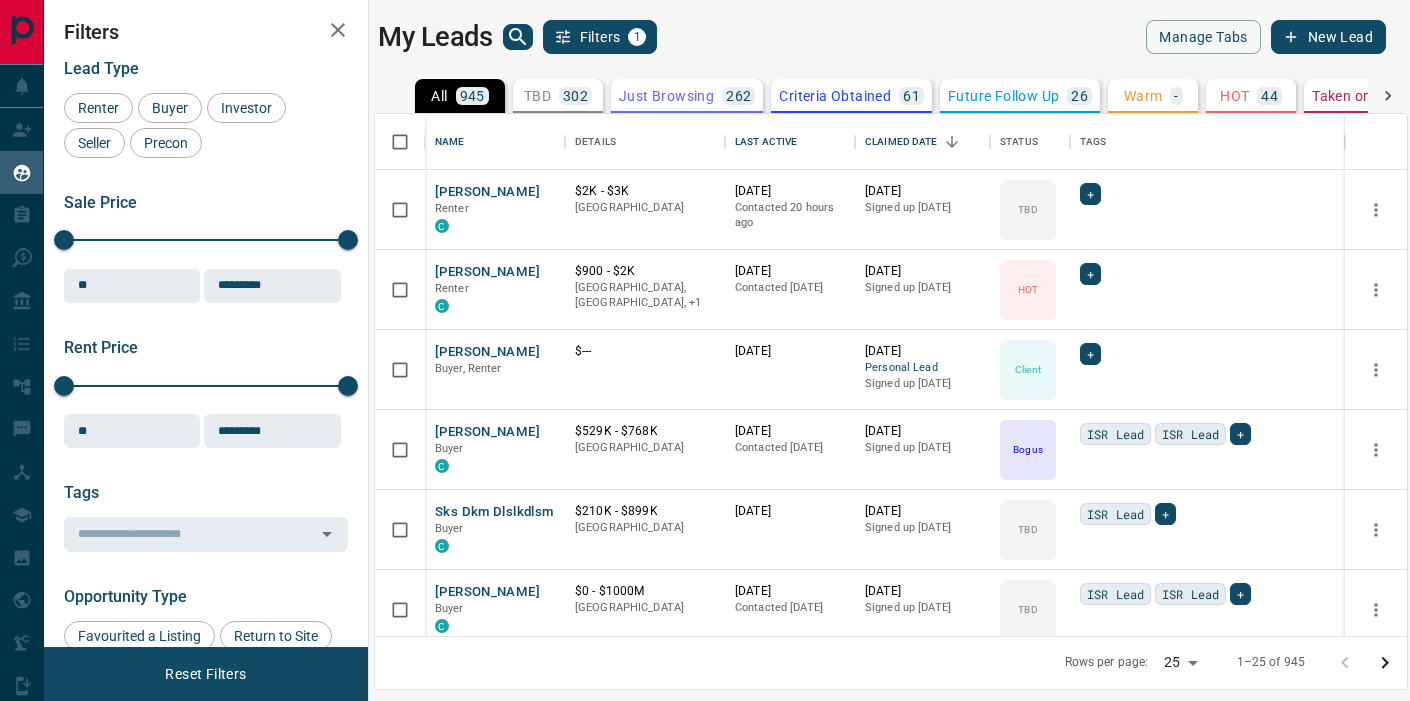 scroll, scrollTop: 0, scrollLeft: 0, axis: both 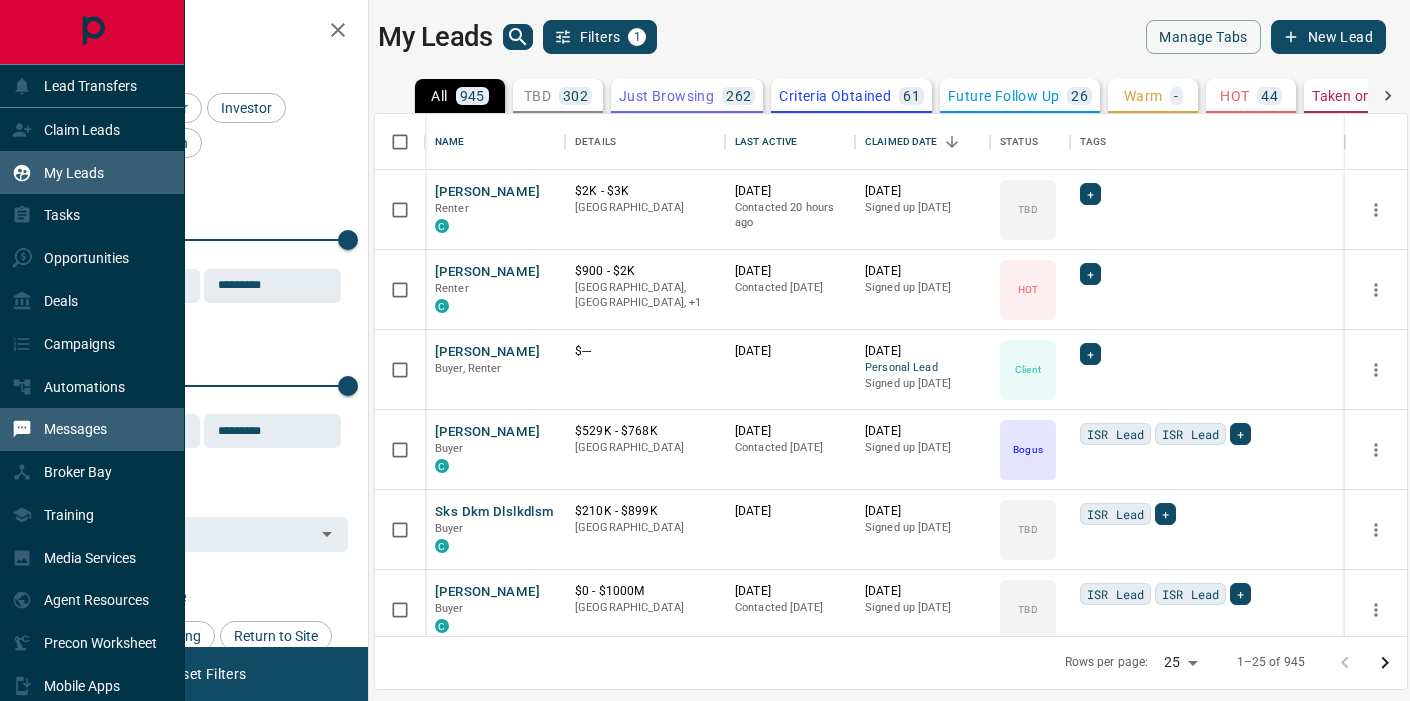 click on "Messages" at bounding box center (75, 429) 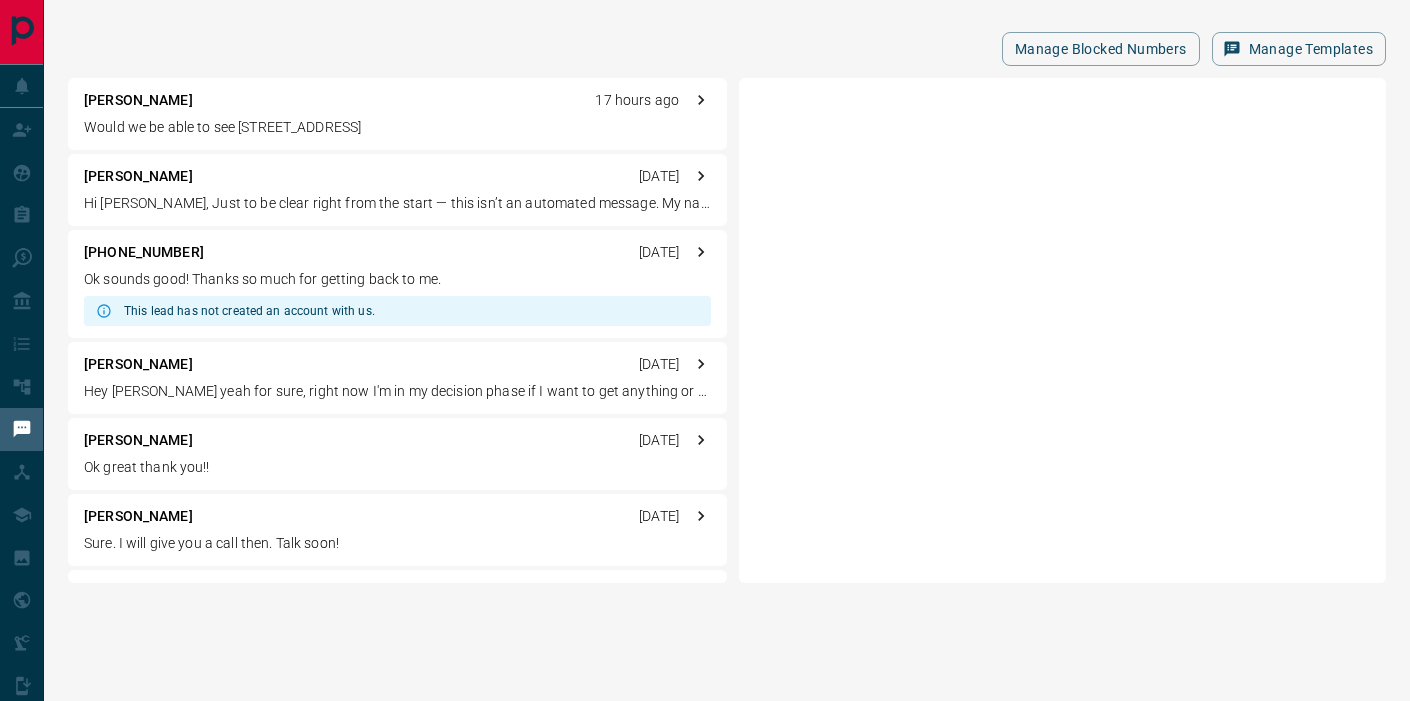 click on "[PERSON_NAME] 17 hours ago Would we be able to see
[STREET_ADDRESS]" at bounding box center (397, 114) 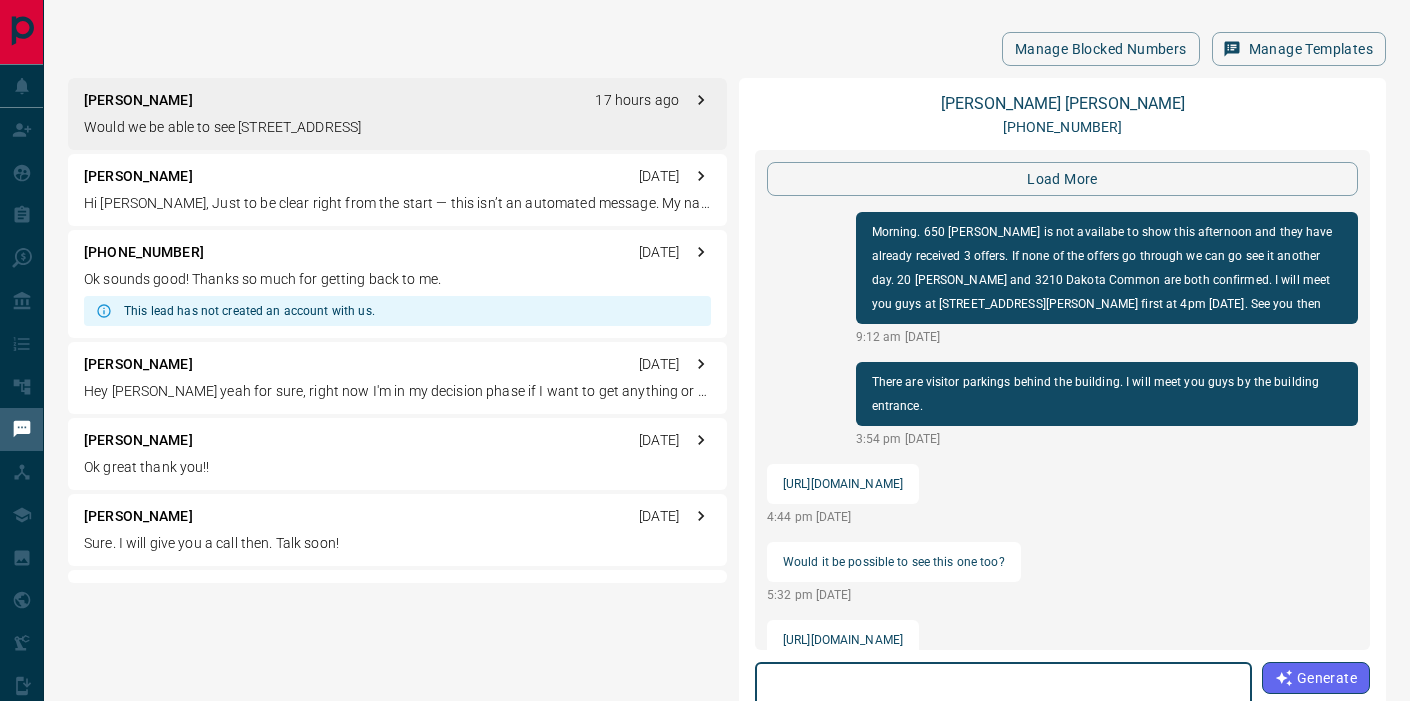 scroll, scrollTop: 2162, scrollLeft: 0, axis: vertical 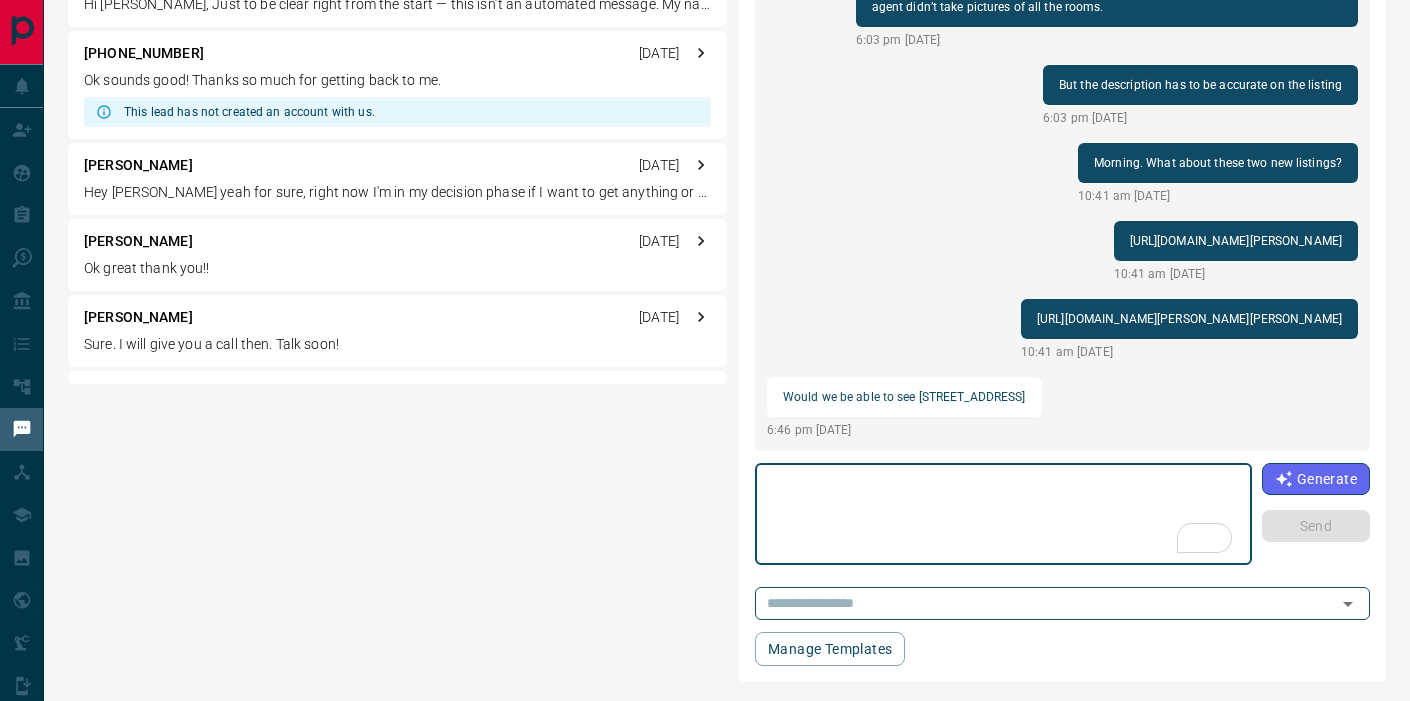 click at bounding box center (1003, 514) 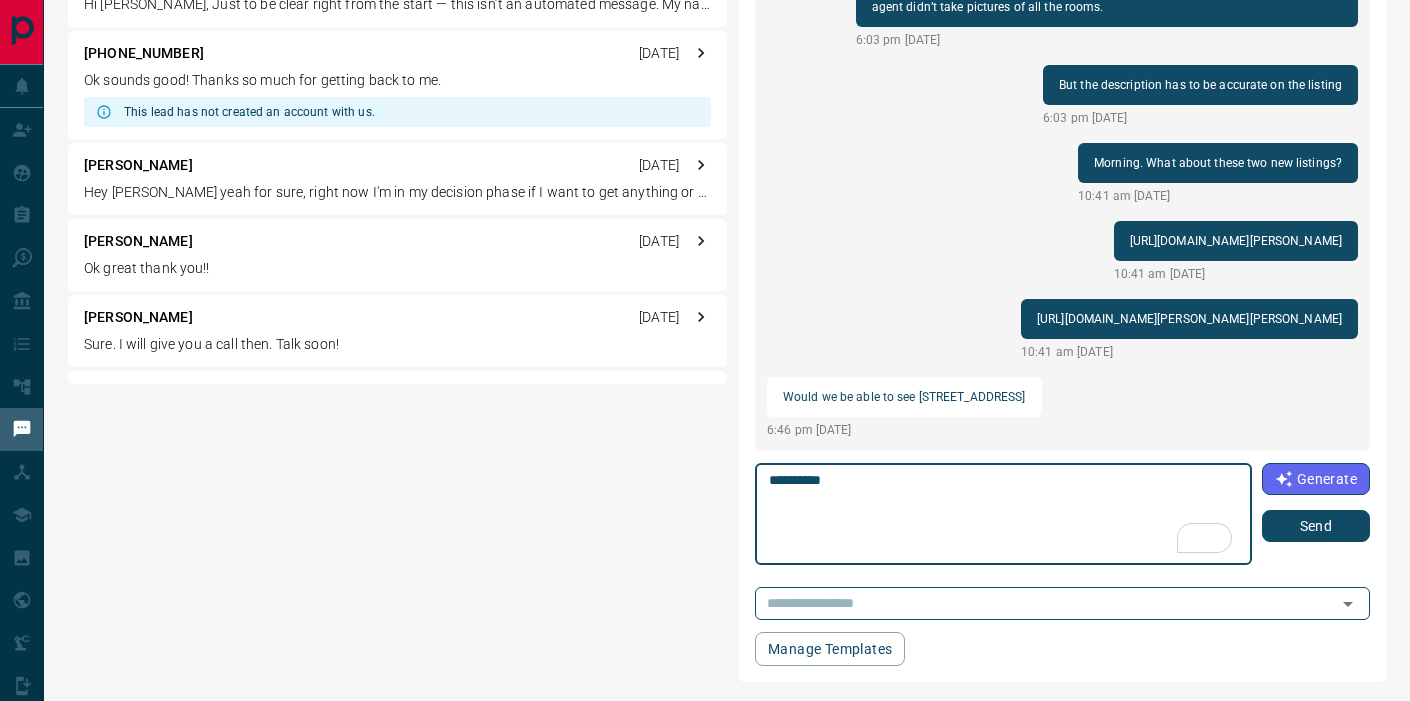click on "*********" at bounding box center [1002, 514] 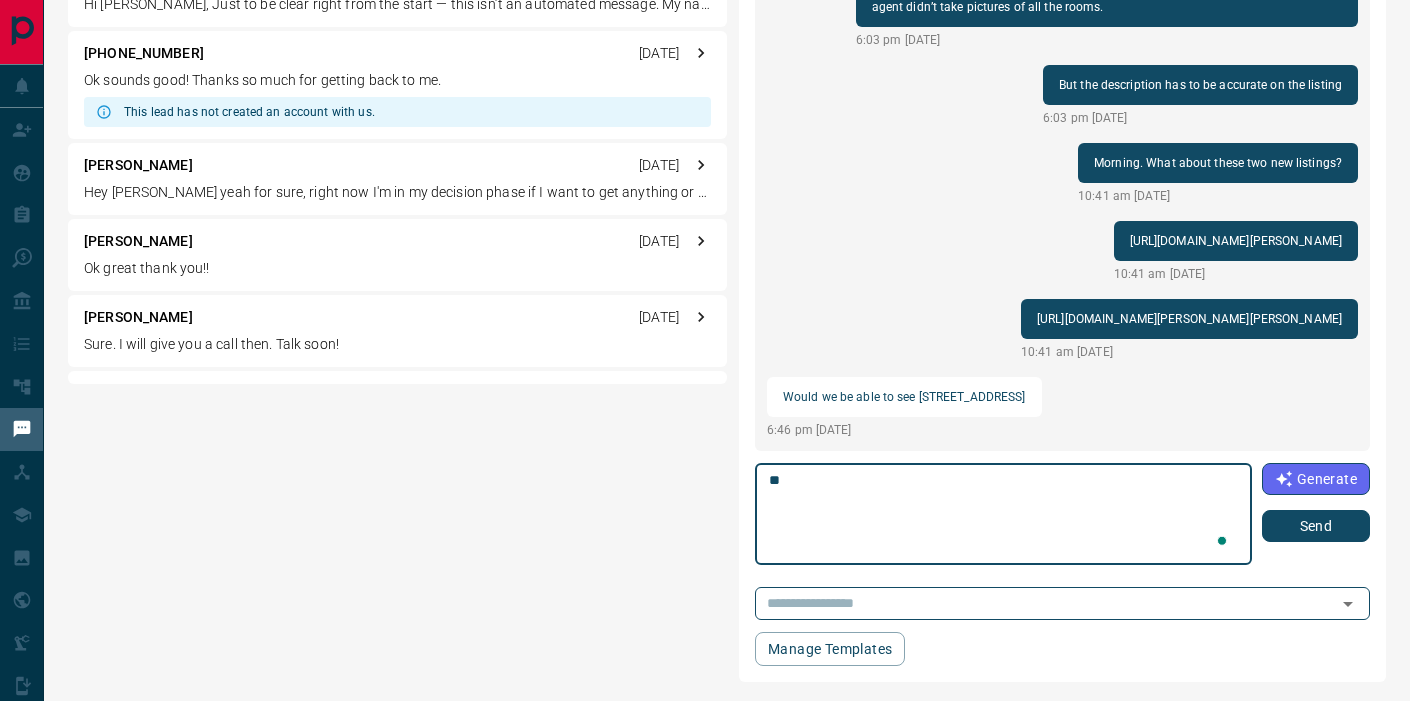 type on "*" 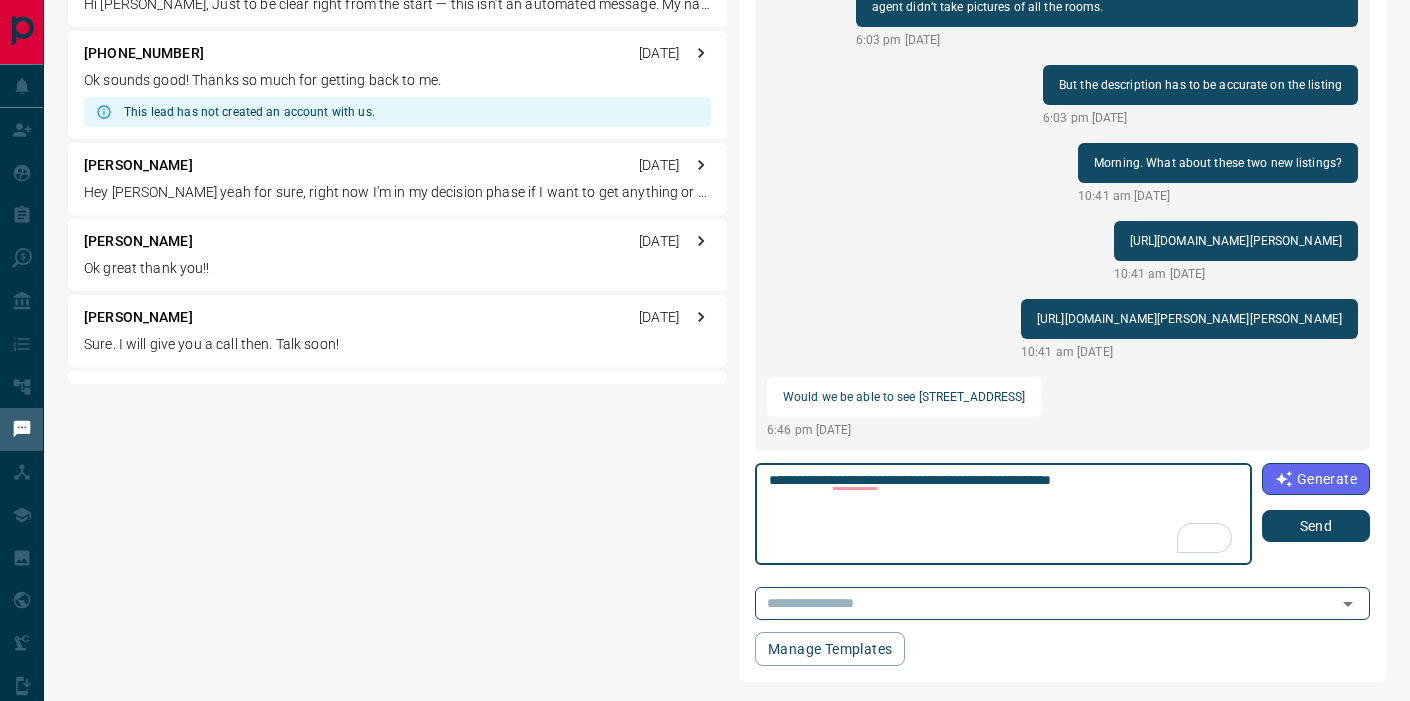 click on "**********" at bounding box center [1002, 514] 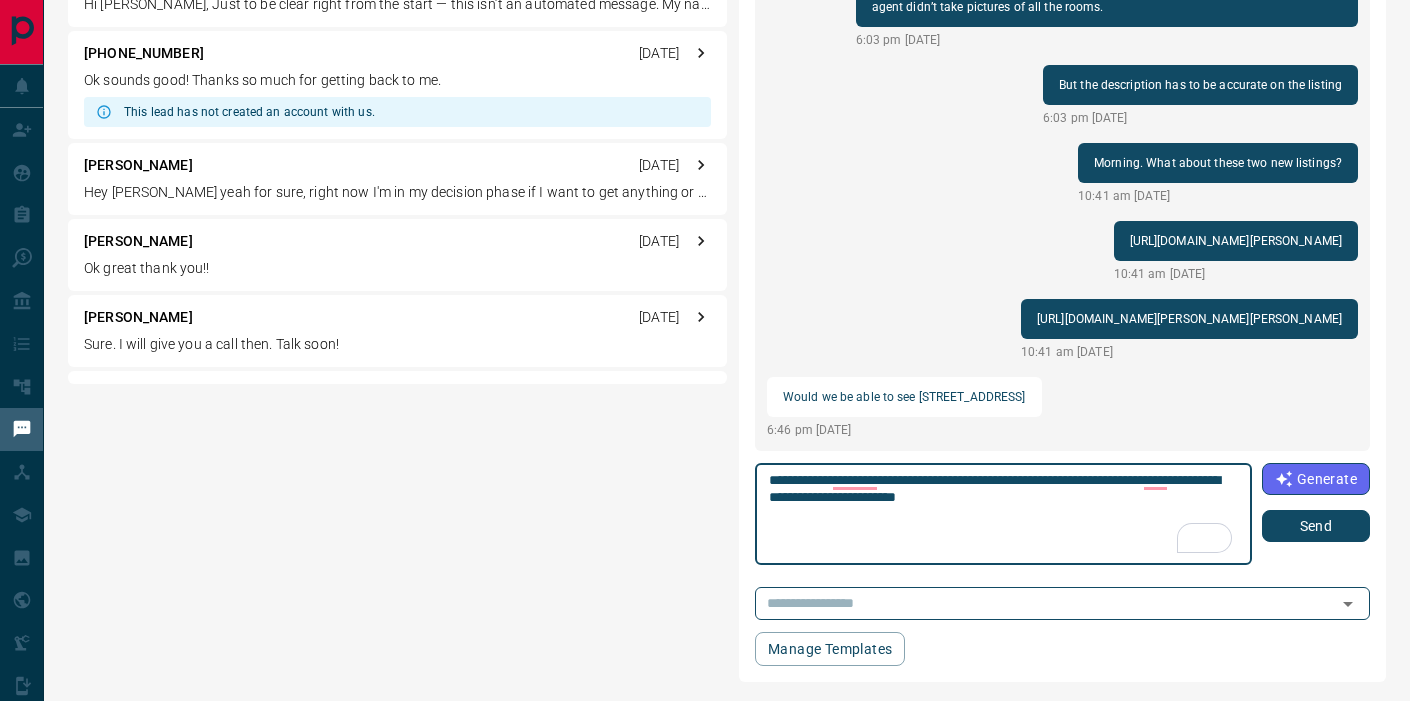 click on "**********" at bounding box center (1002, 514) 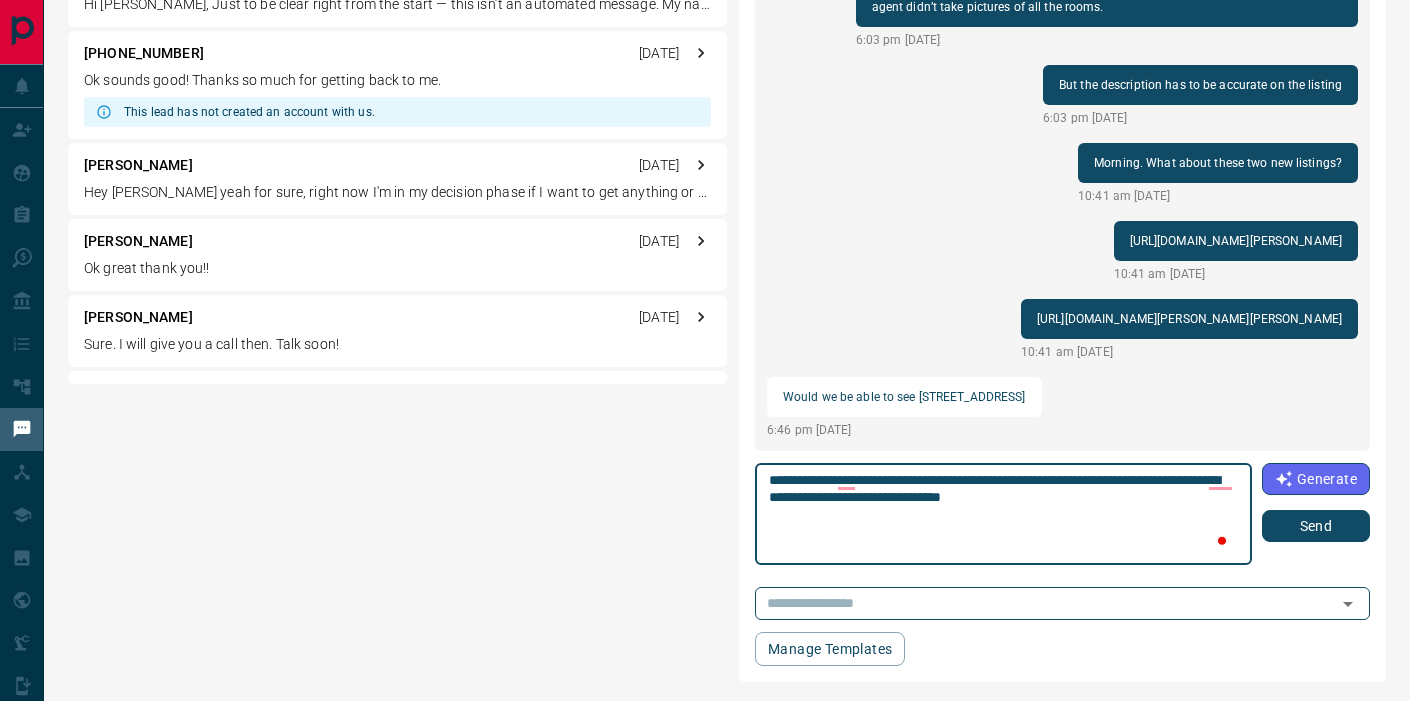 type on "**********" 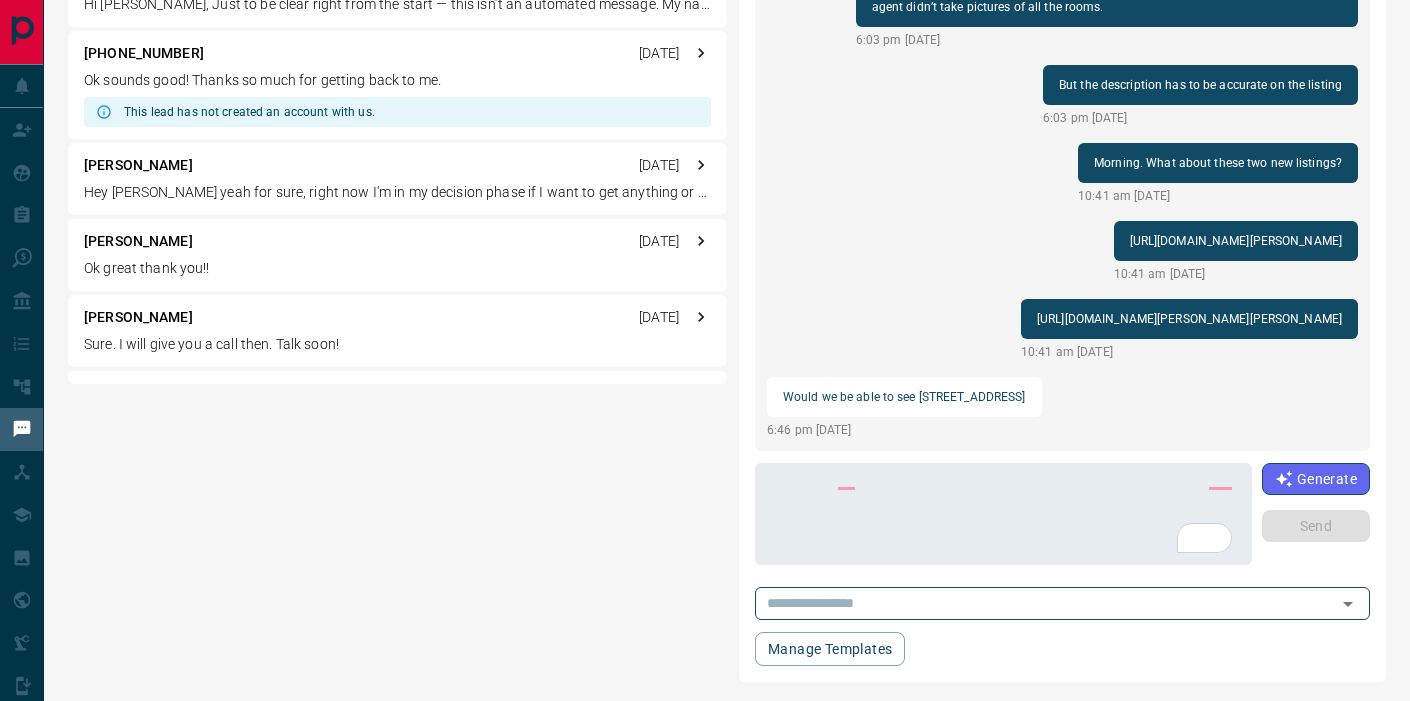 scroll, scrollTop: 2114, scrollLeft: 0, axis: vertical 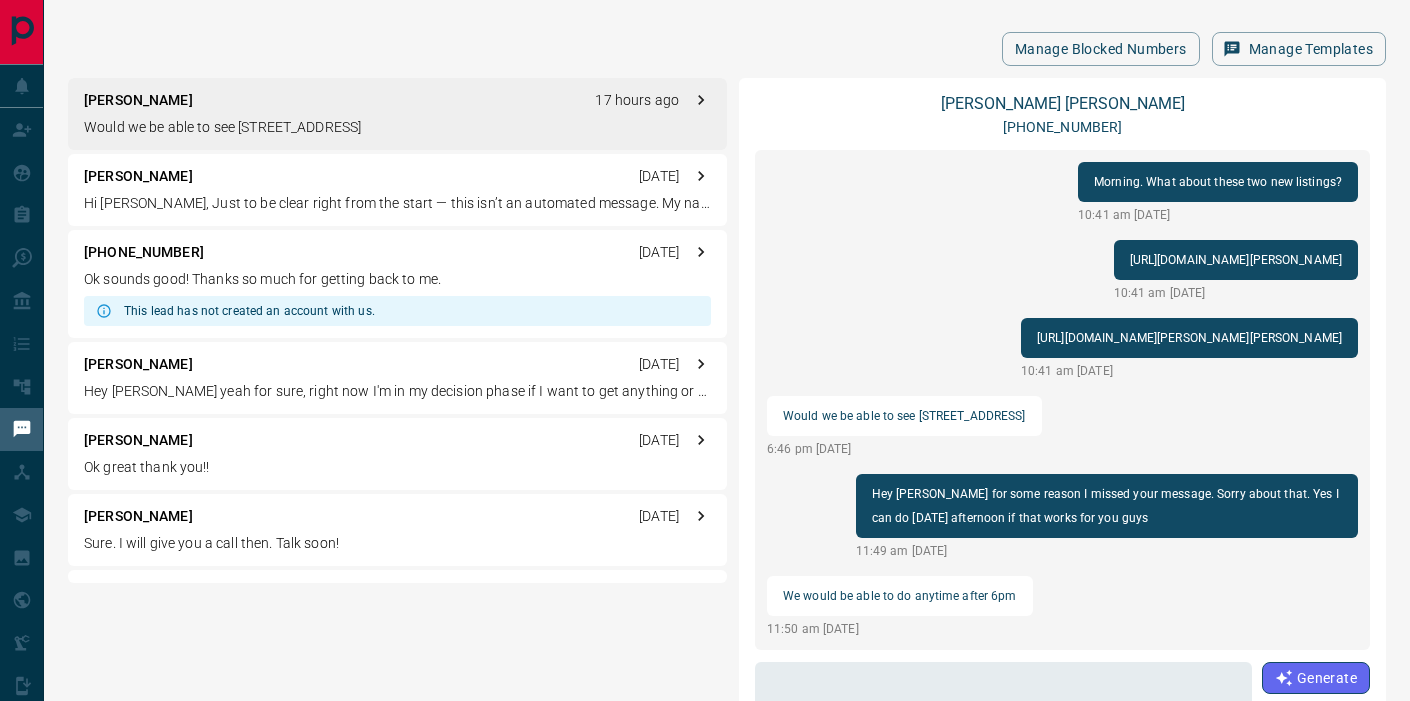 click on "[PERSON_NAME] 17 hours ago Would we be able to see
[STREET_ADDRESS]" at bounding box center [397, 114] 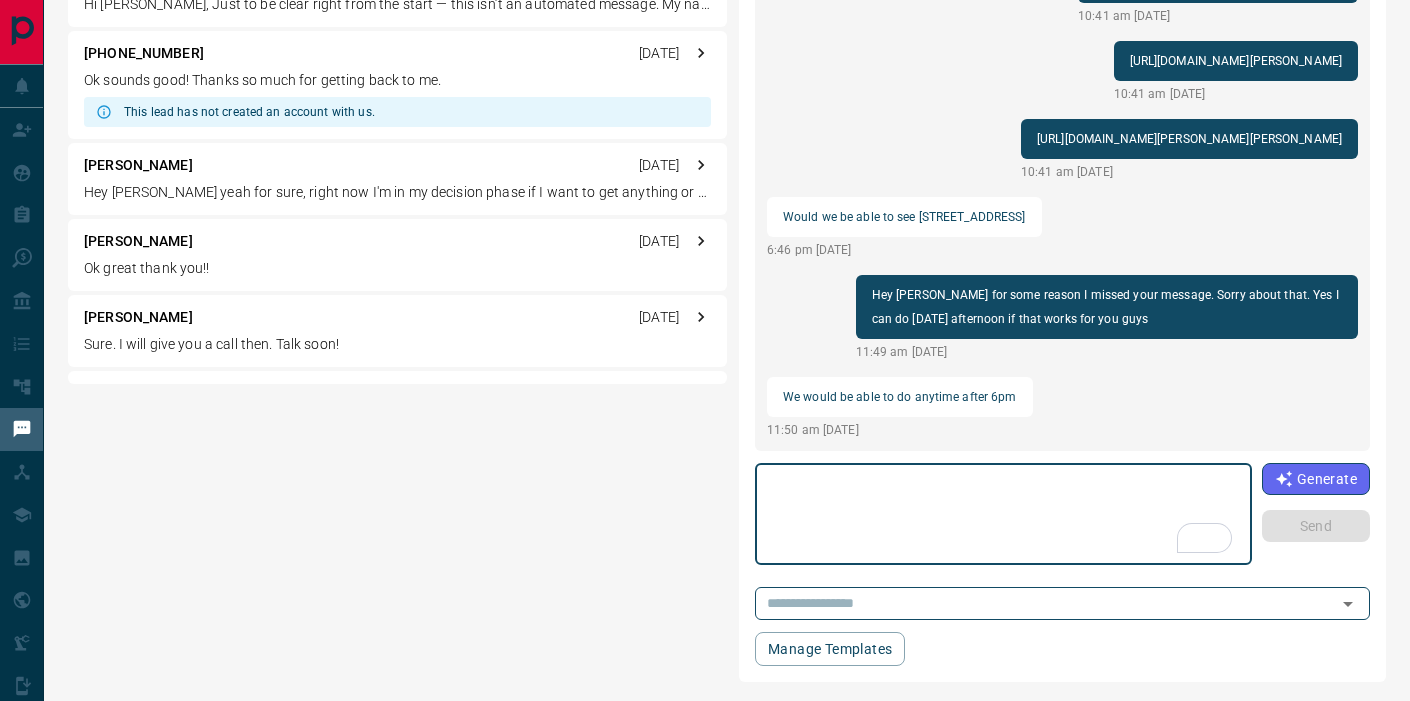 click at bounding box center (1002, 514) 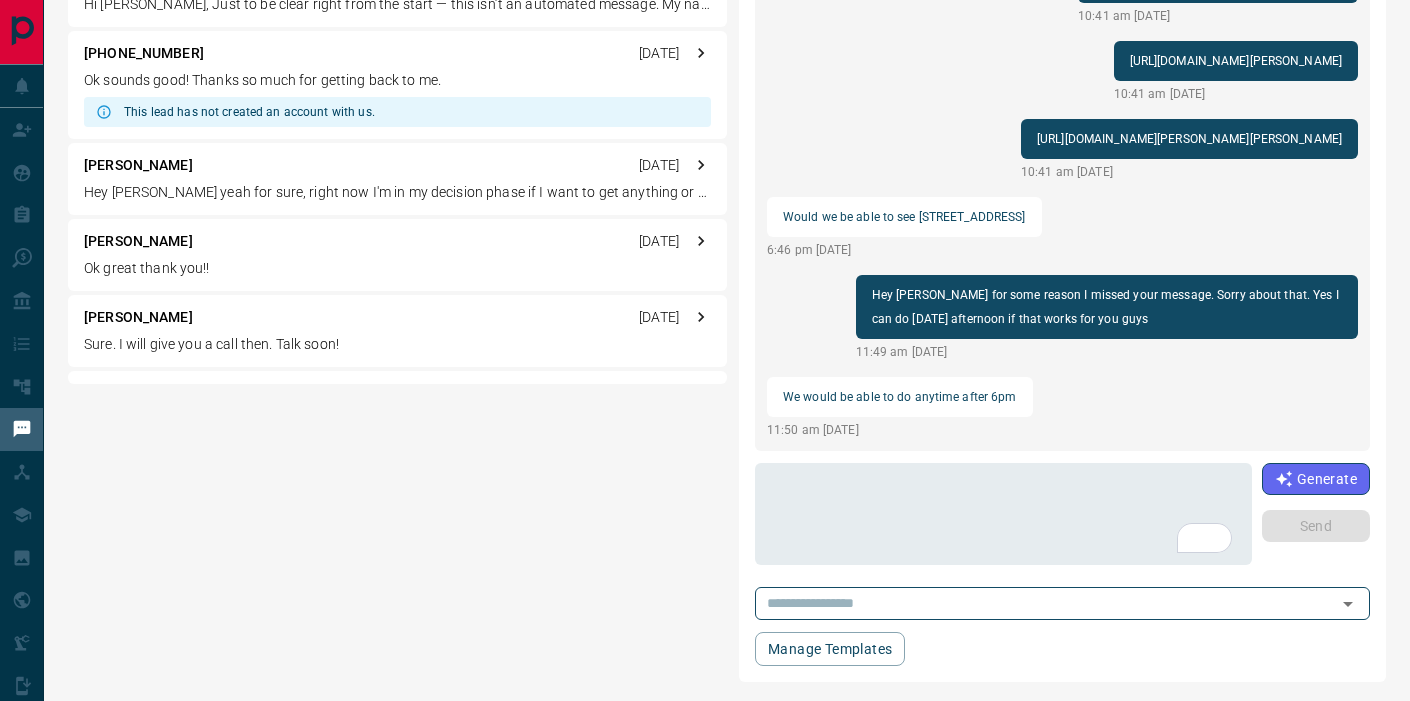 drag, startPoint x: 919, startPoint y: 217, endPoint x: 1070, endPoint y: 223, distance: 151.11916 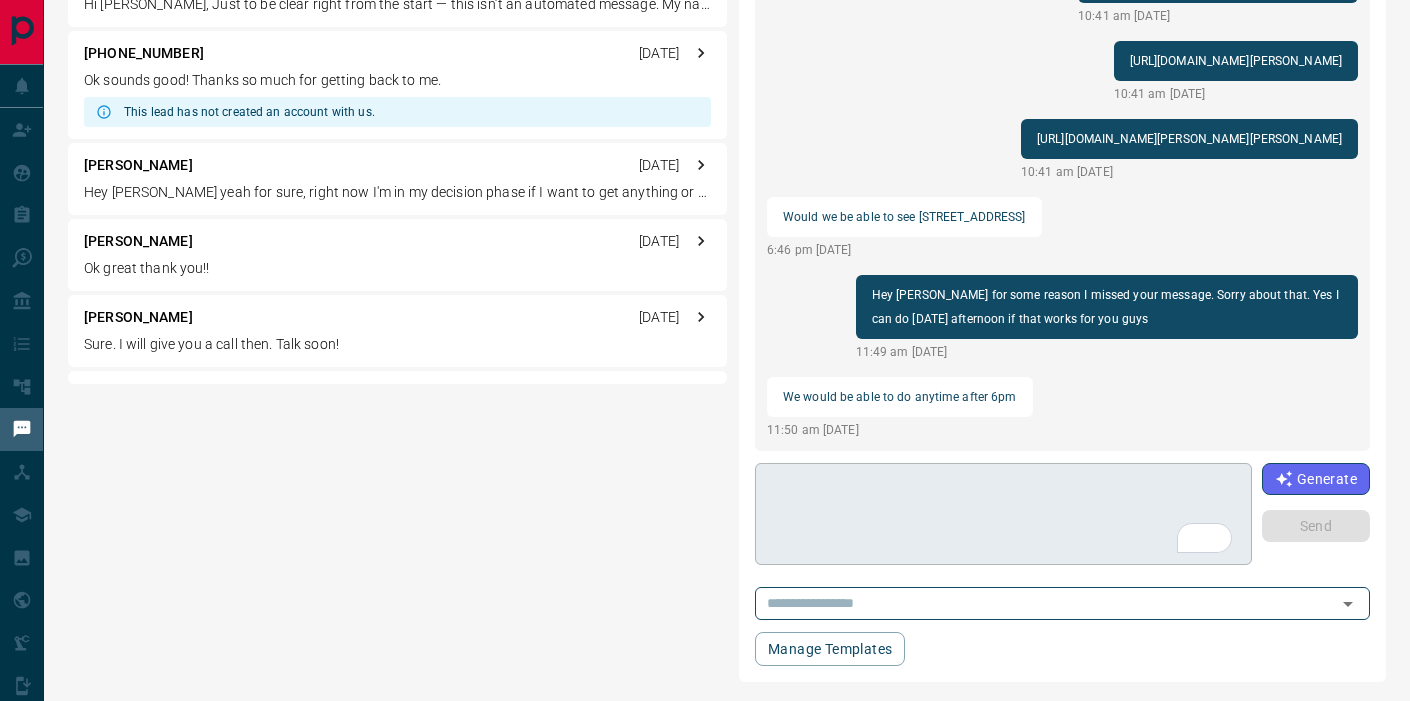 click at bounding box center (1002, 514) 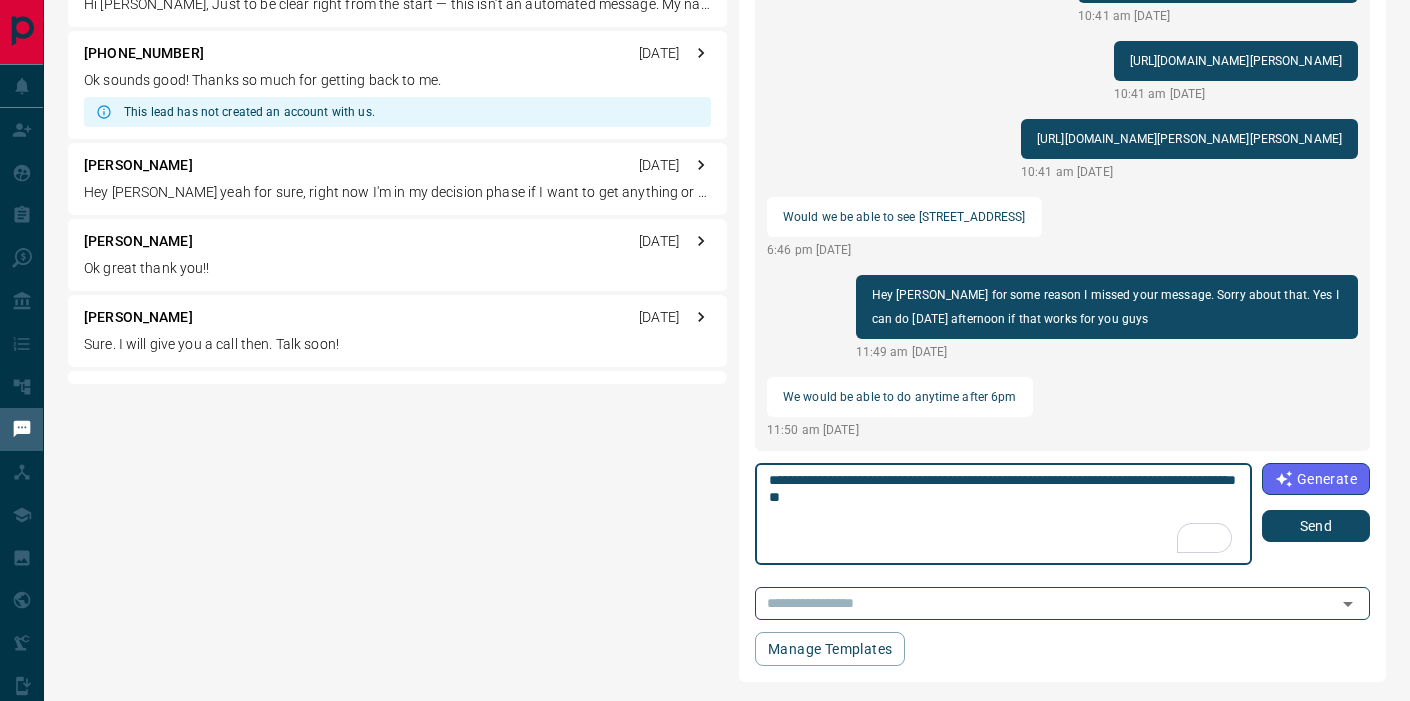 type on "**********" 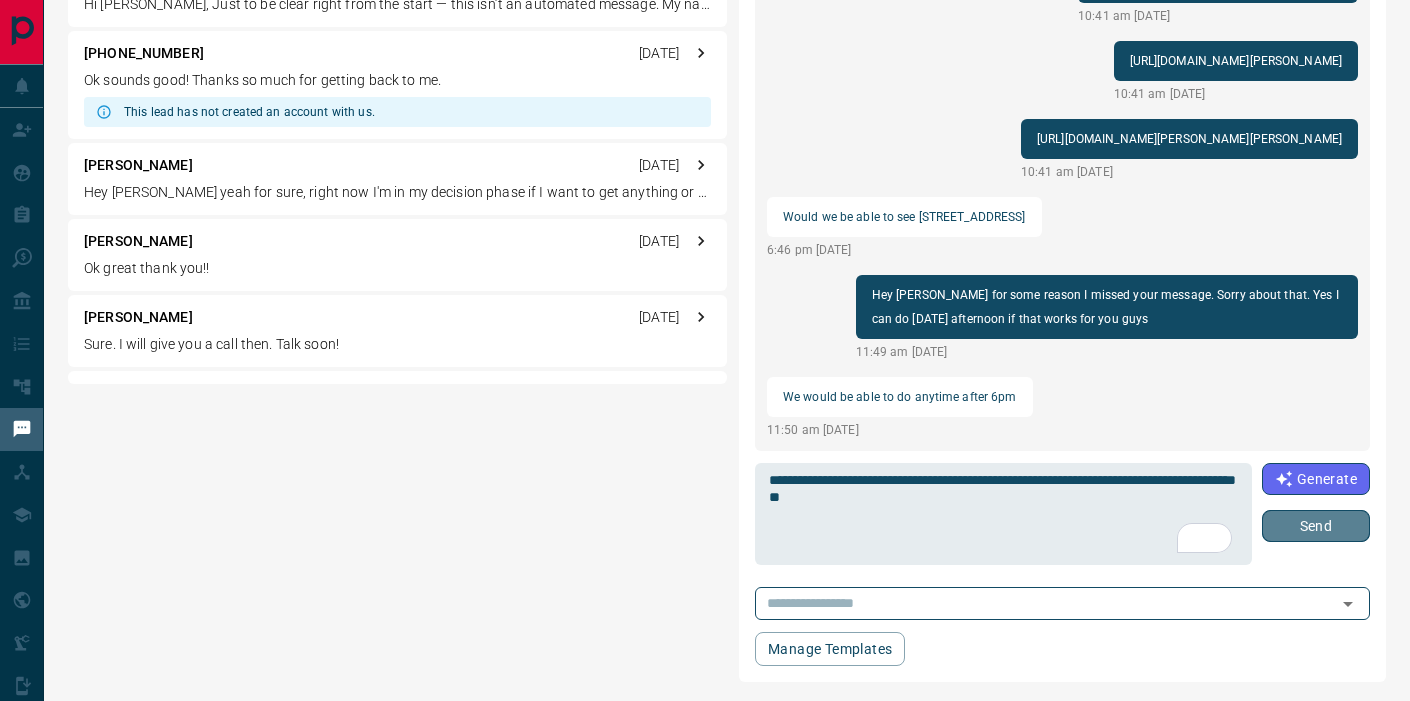 click on "Send" at bounding box center (1316, 526) 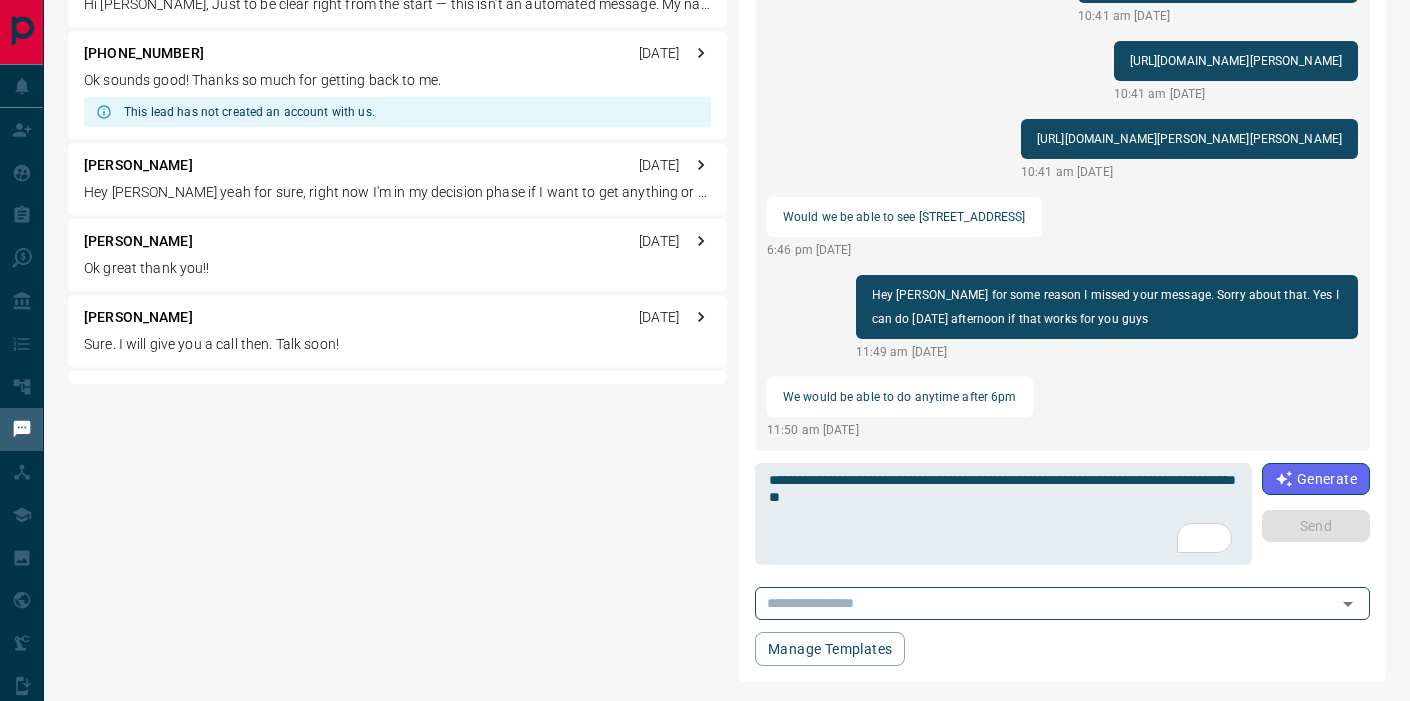 type 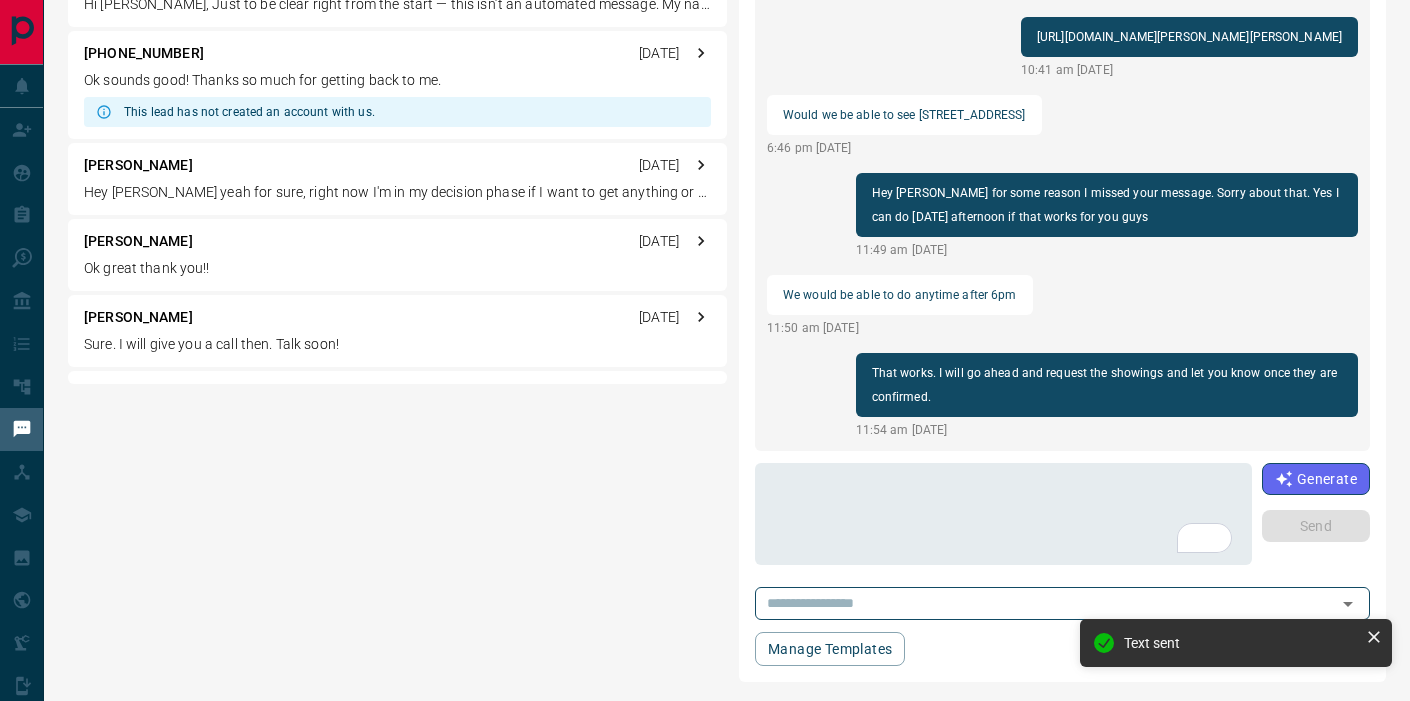 scroll, scrollTop: 2114, scrollLeft: 0, axis: vertical 